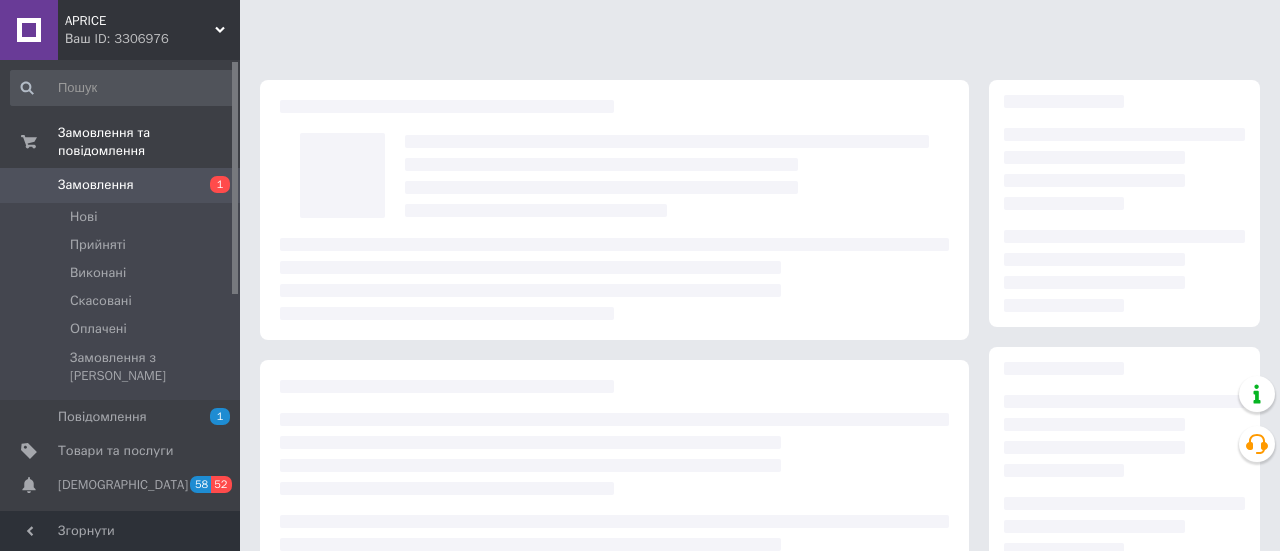 scroll, scrollTop: 0, scrollLeft: 0, axis: both 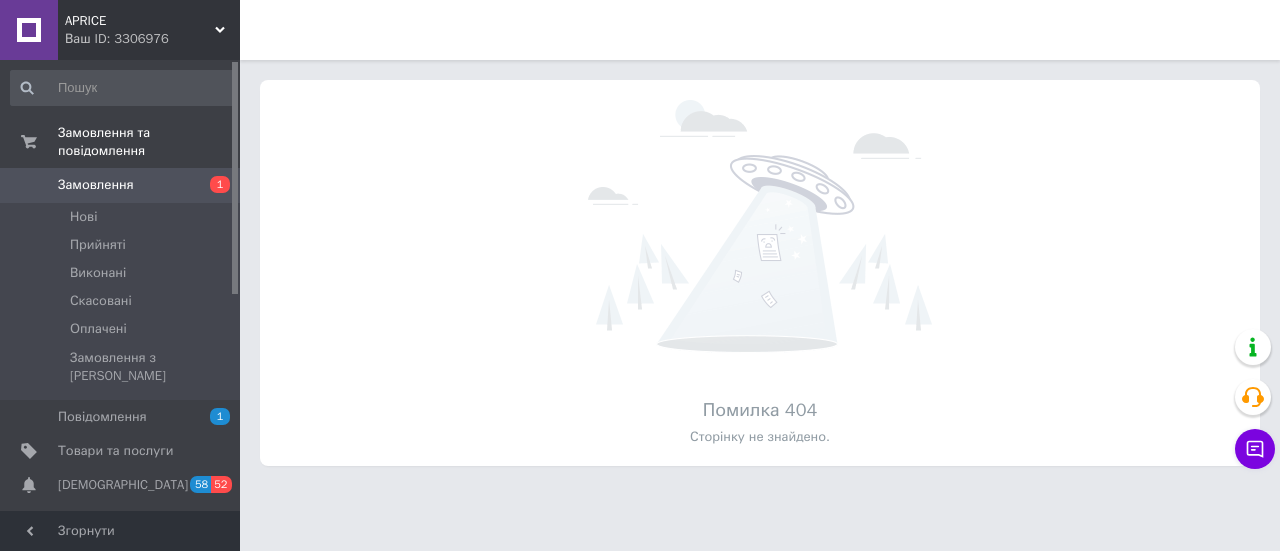 click on "Ваш ID: 3306976" at bounding box center (152, 39) 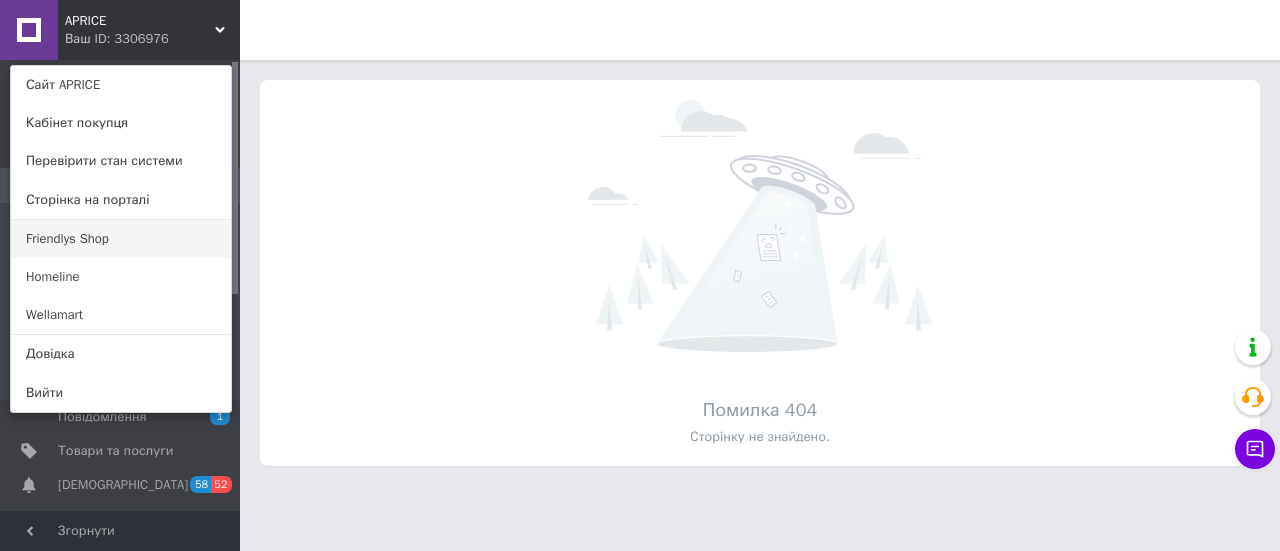 click on "Friendlys Shop" at bounding box center [121, 239] 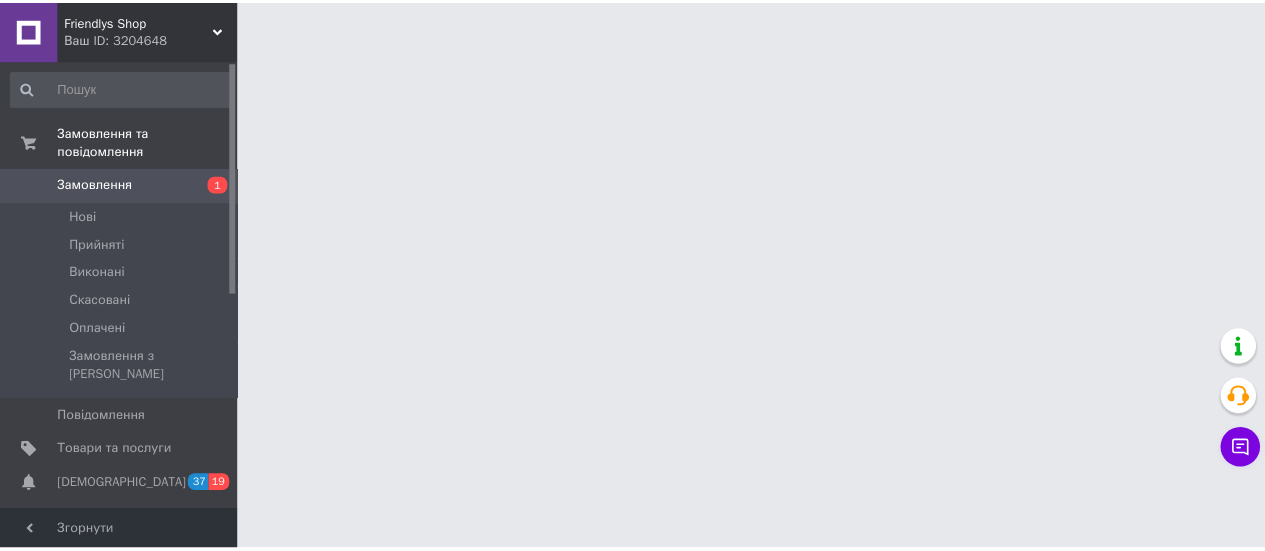 scroll, scrollTop: 0, scrollLeft: 0, axis: both 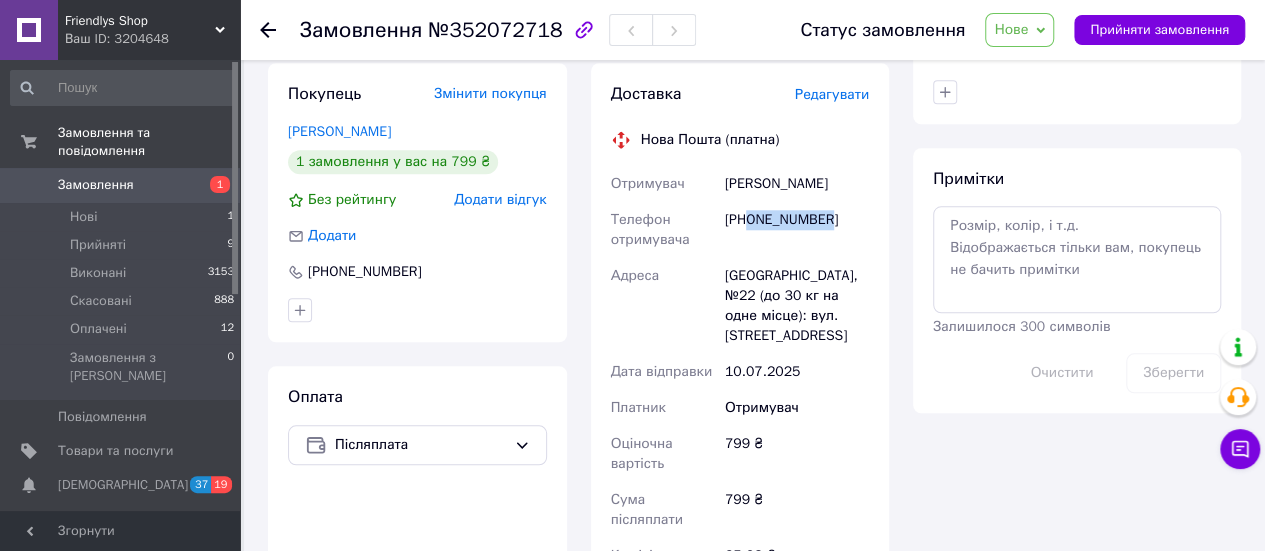 drag, startPoint x: 750, startPoint y: 226, endPoint x: 829, endPoint y: 227, distance: 79.00633 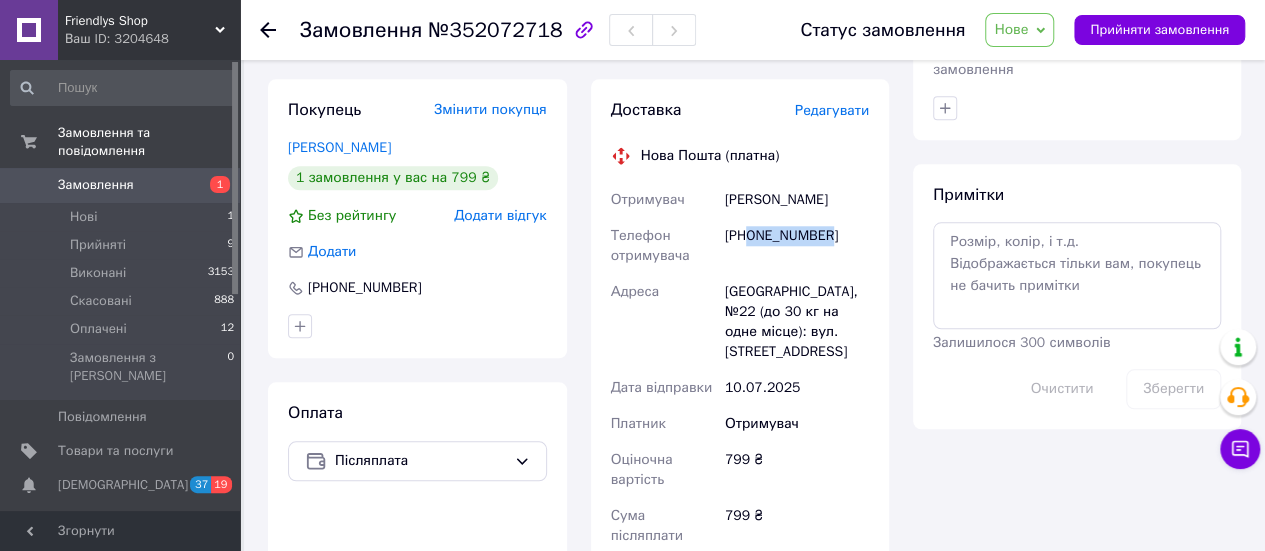 scroll, scrollTop: 900, scrollLeft: 0, axis: vertical 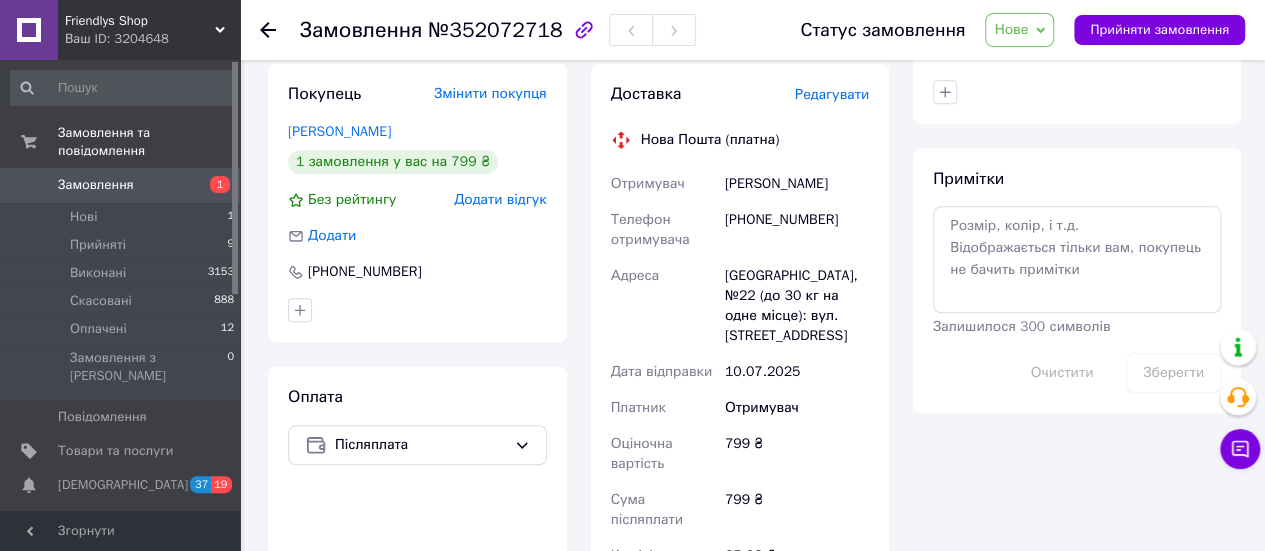 click on "[PERSON_NAME]" at bounding box center (797, 184) 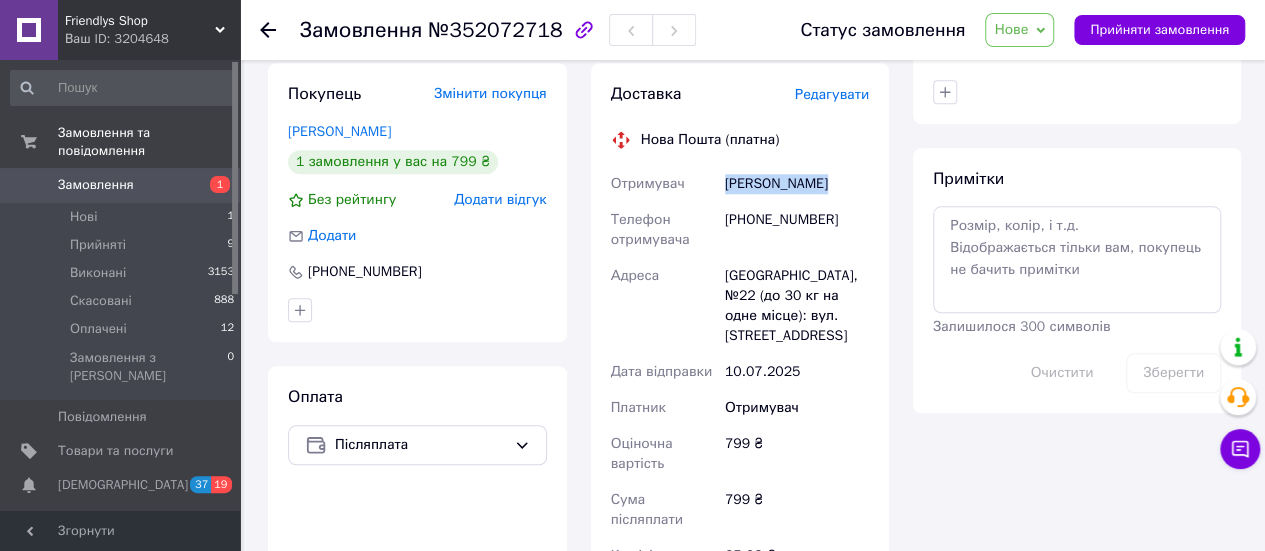 click on "[PERSON_NAME]" at bounding box center (797, 184) 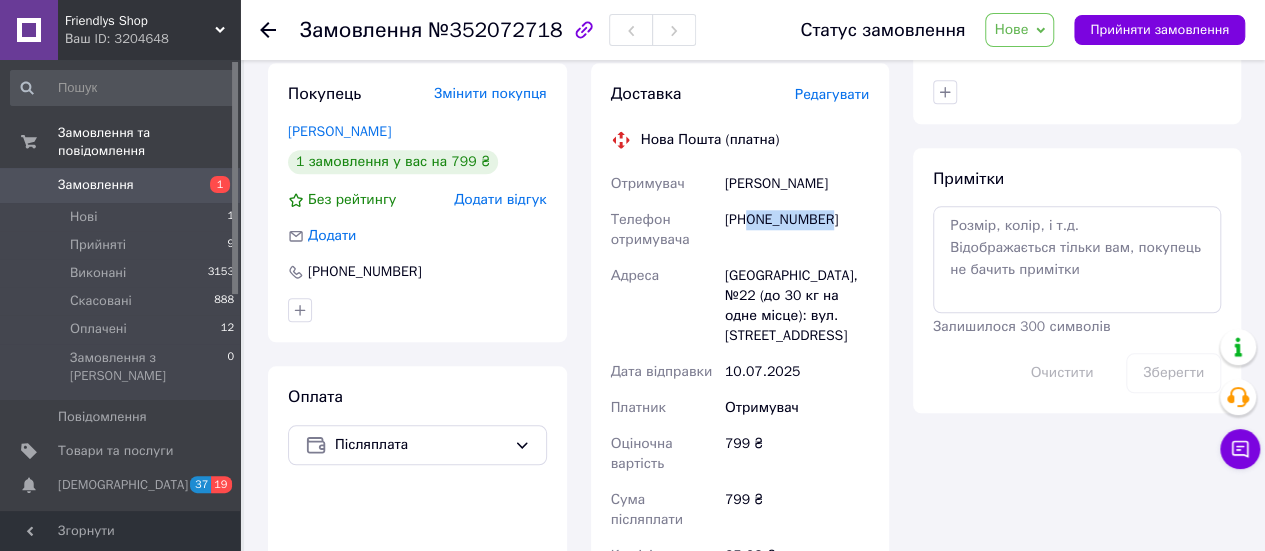 drag, startPoint x: 752, startPoint y: 224, endPoint x: 836, endPoint y: 208, distance: 85.51023 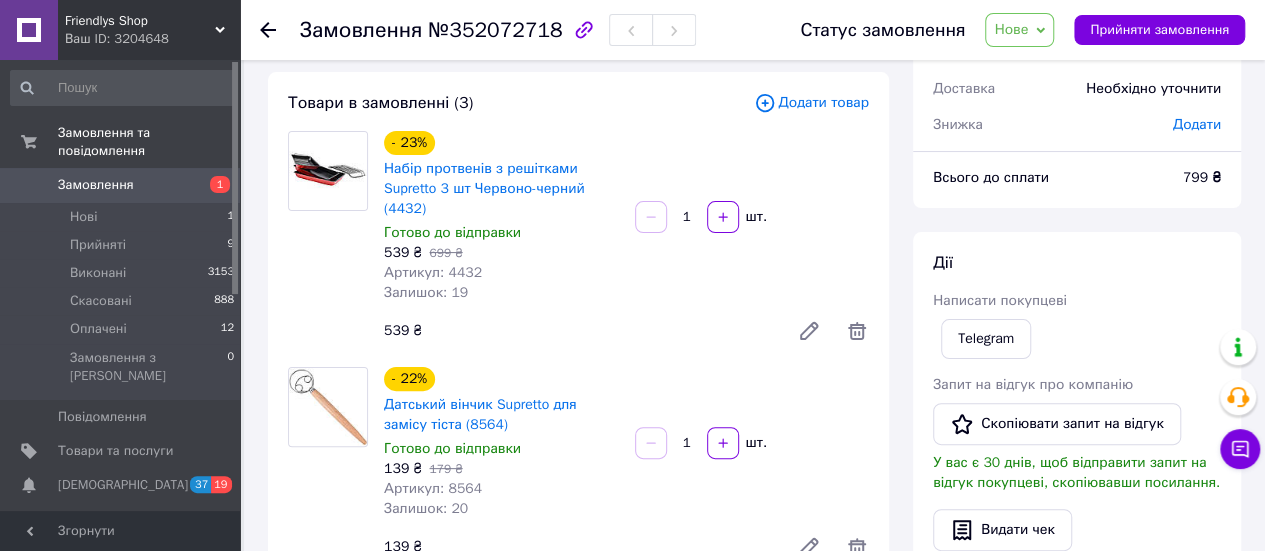 scroll, scrollTop: 0, scrollLeft: 0, axis: both 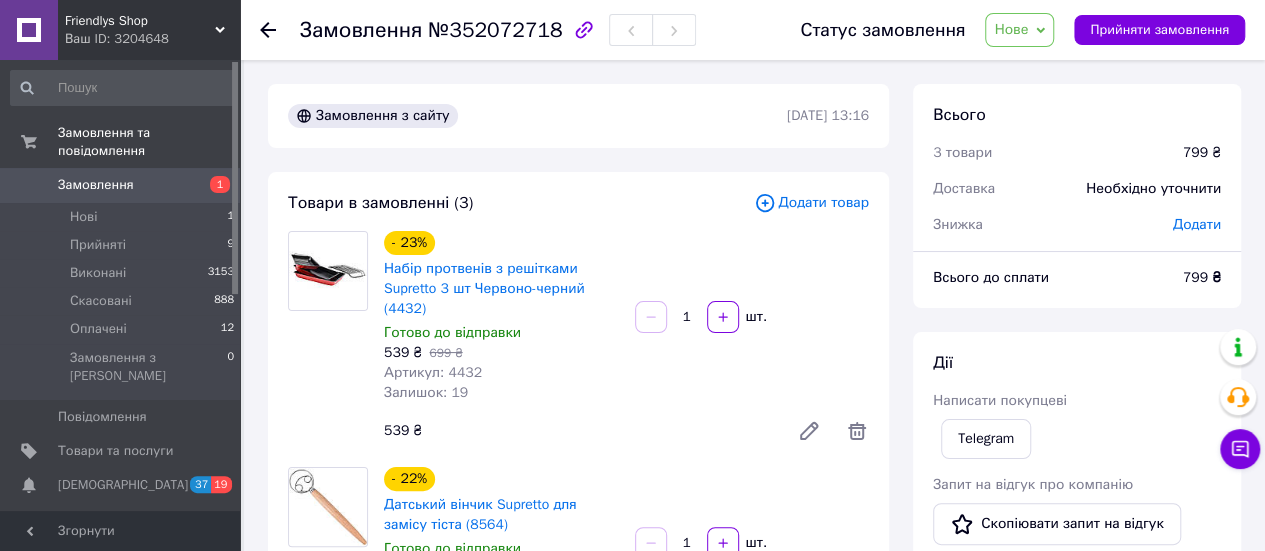 click on "Артикул: 4432" at bounding box center (433, 372) 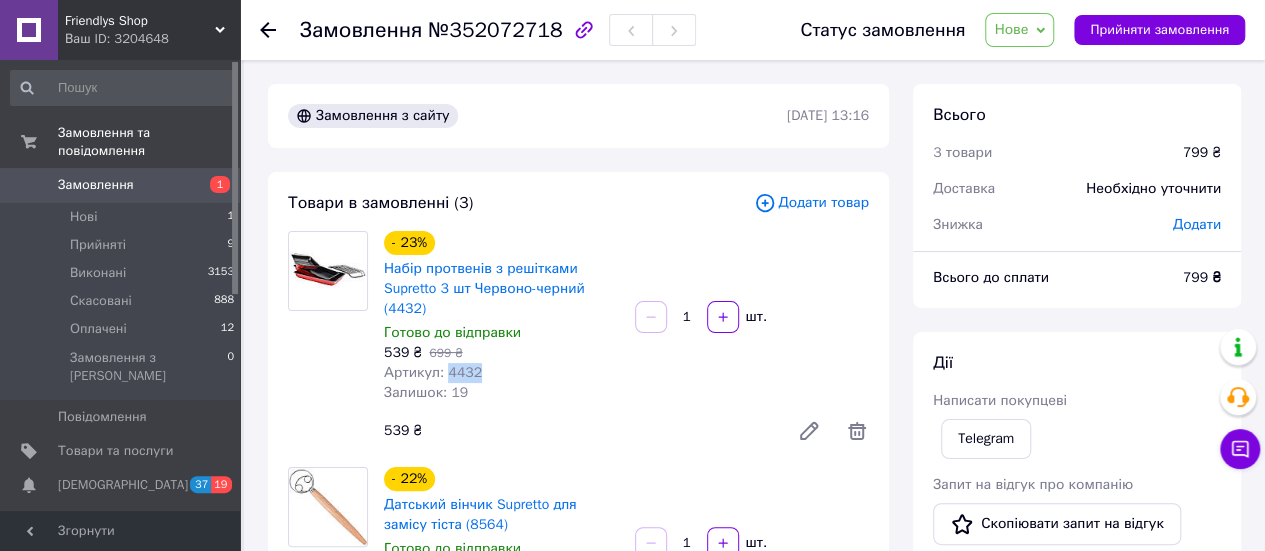 click on "Артикул: 4432" at bounding box center [433, 372] 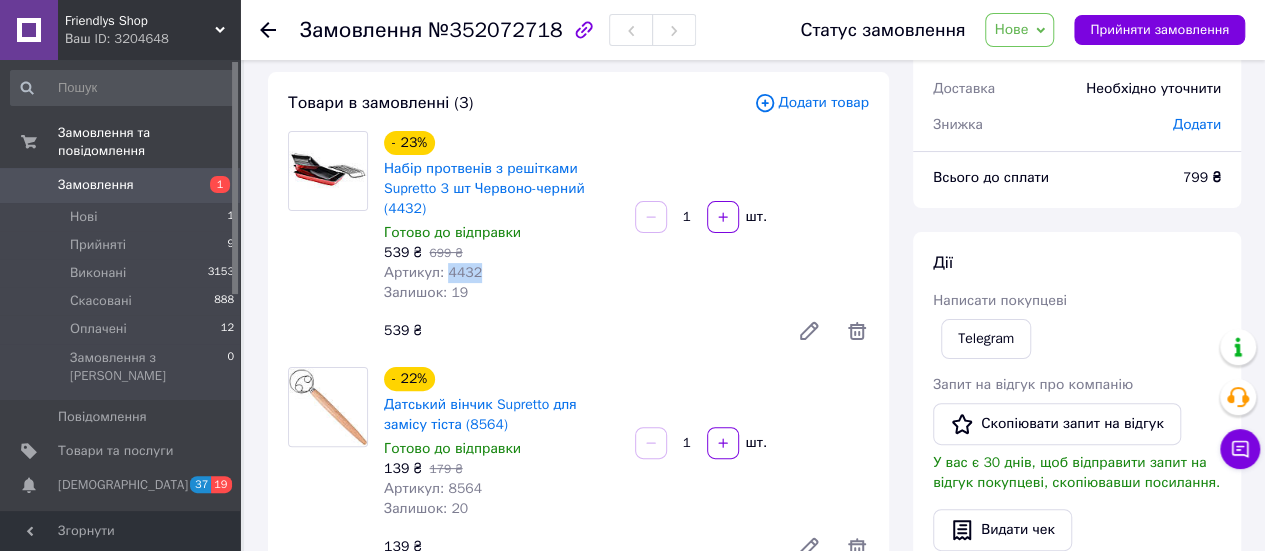 scroll, scrollTop: 200, scrollLeft: 0, axis: vertical 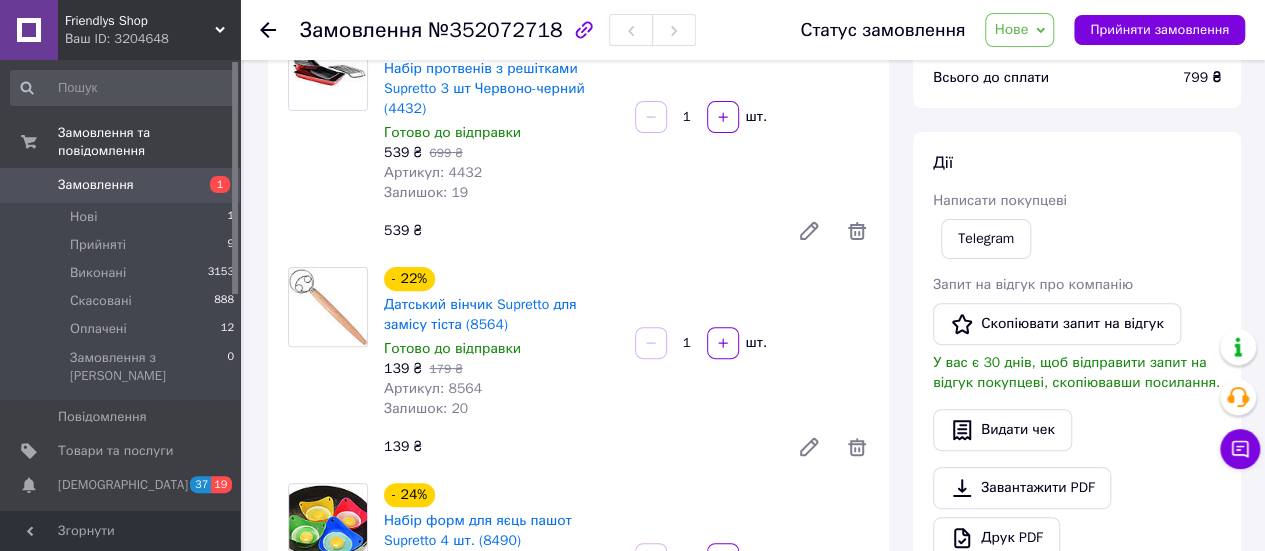 click on "Артикул: 8564" at bounding box center [433, 388] 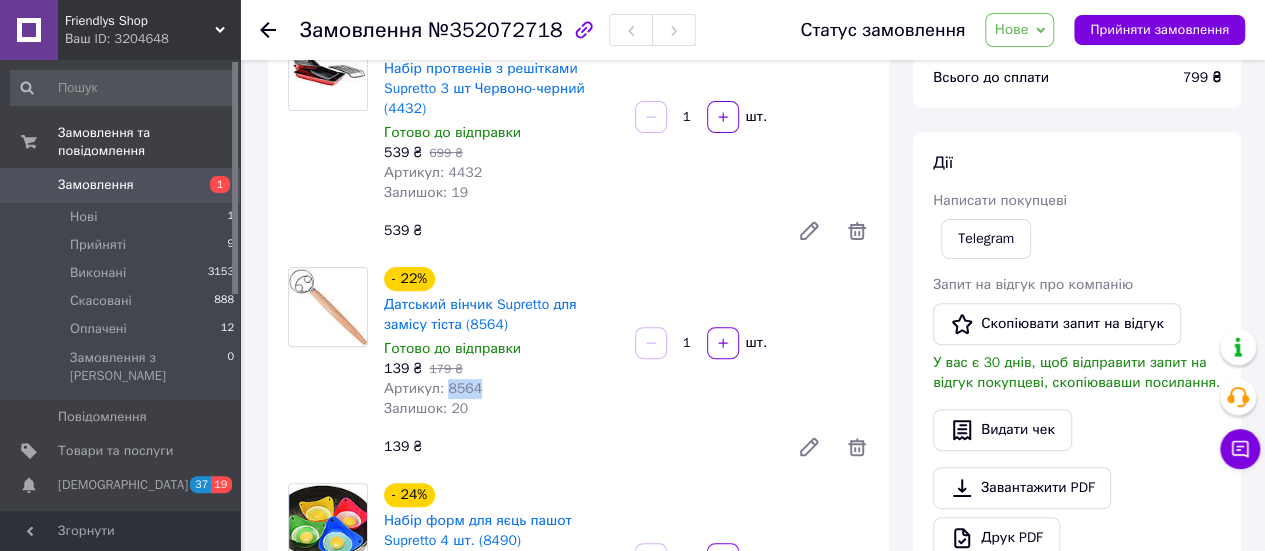click on "Артикул: 8564" at bounding box center [433, 388] 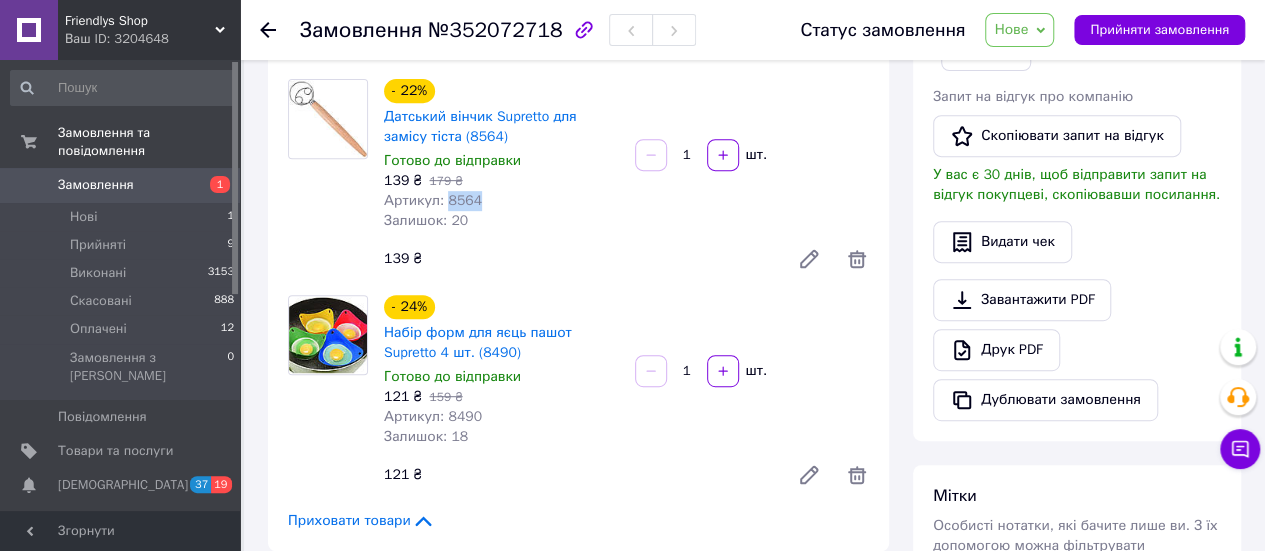 scroll, scrollTop: 400, scrollLeft: 0, axis: vertical 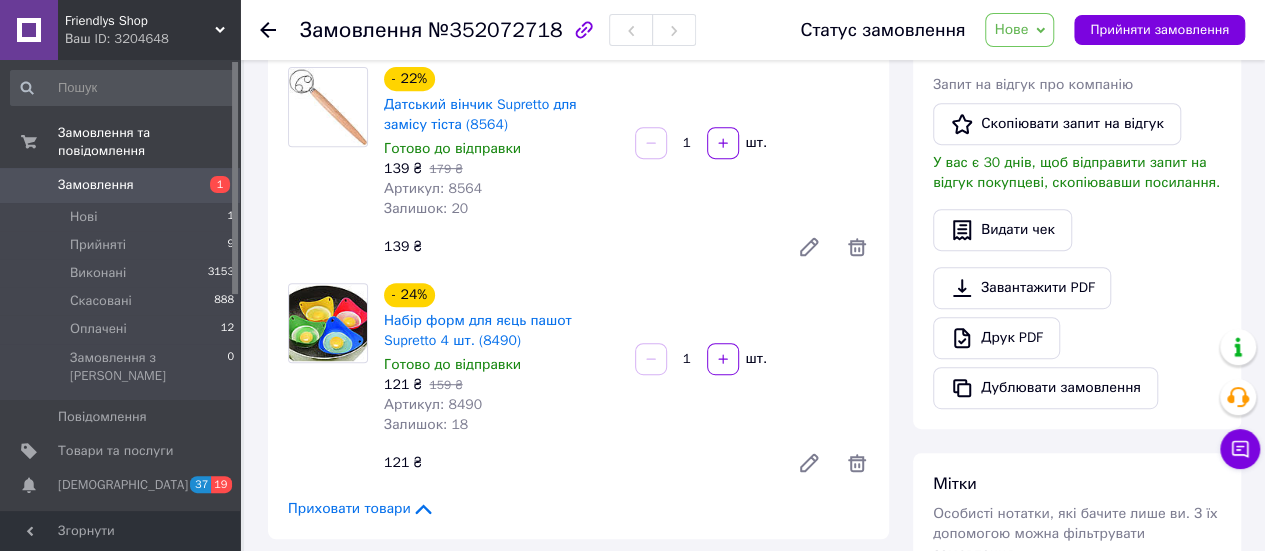 click on "Артикул: 8490" at bounding box center (433, 404) 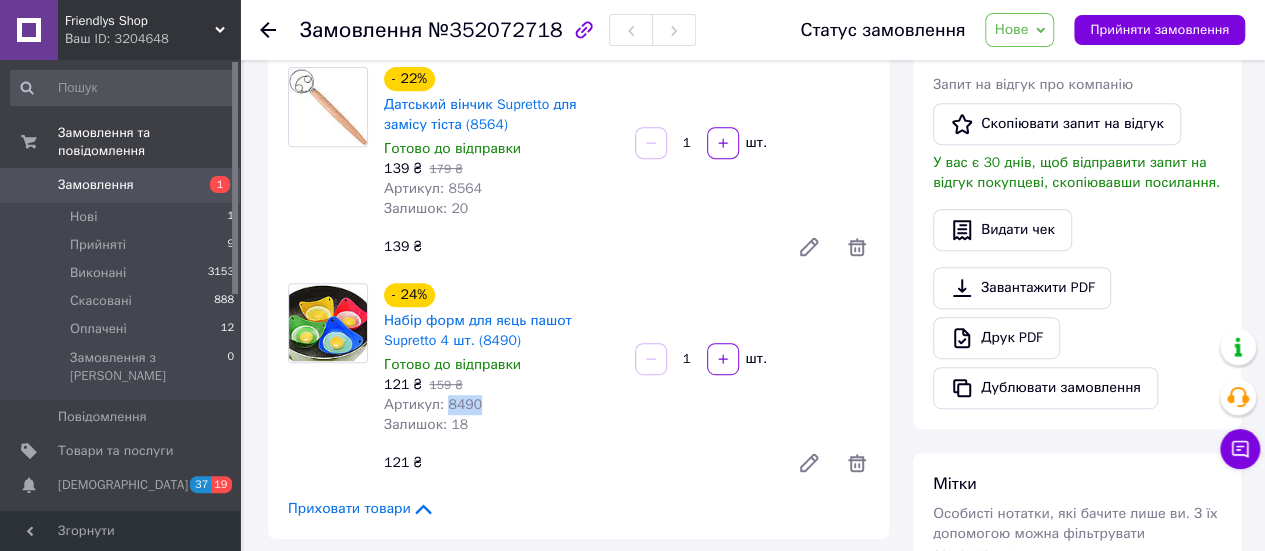 click on "Артикул: 8490" at bounding box center (433, 404) 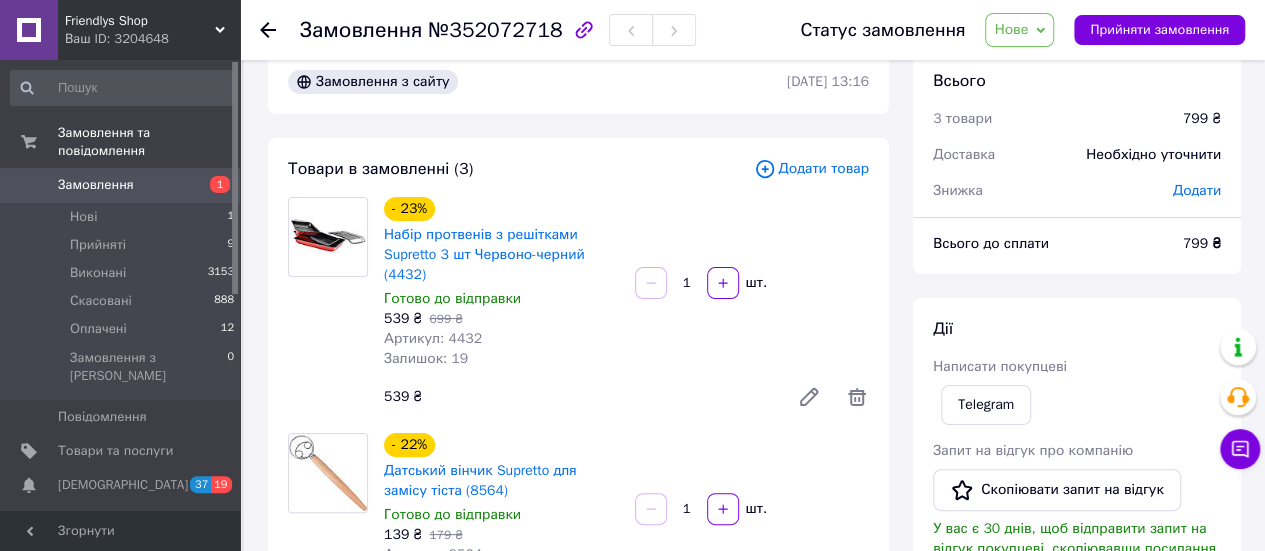 scroll, scrollTop: 0, scrollLeft: 0, axis: both 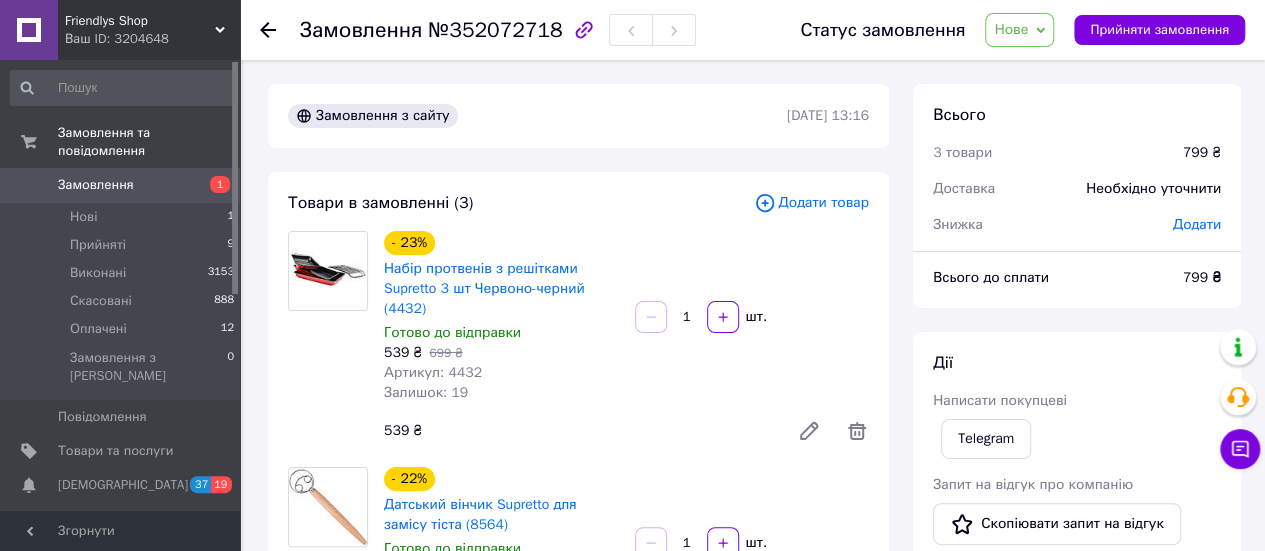 click on "Нове" at bounding box center [1011, 29] 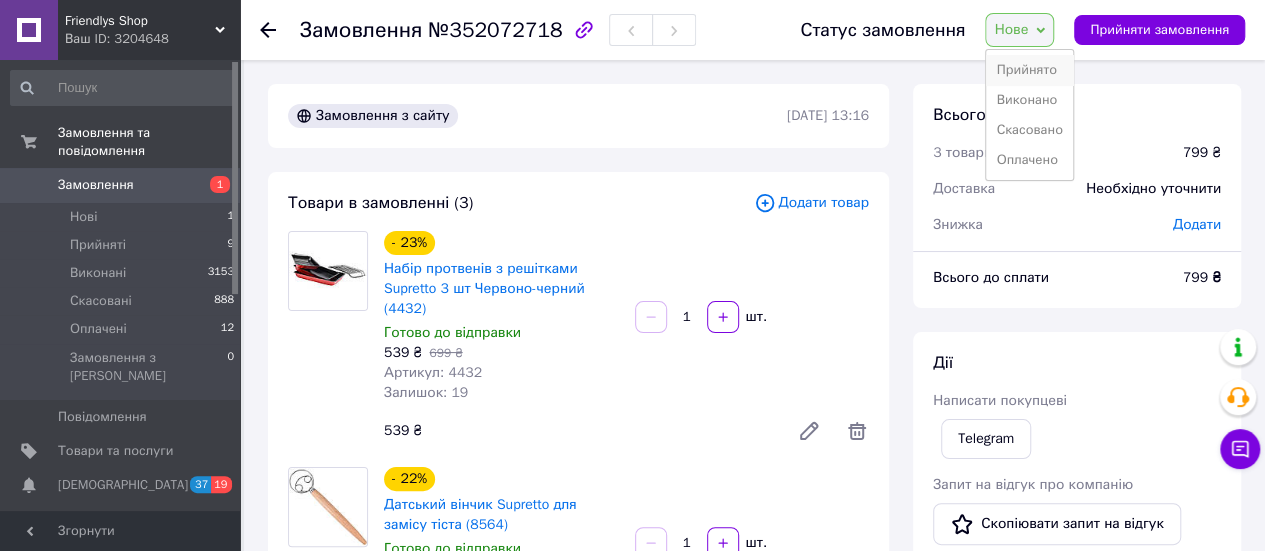 click on "Прийнято" at bounding box center [1029, 70] 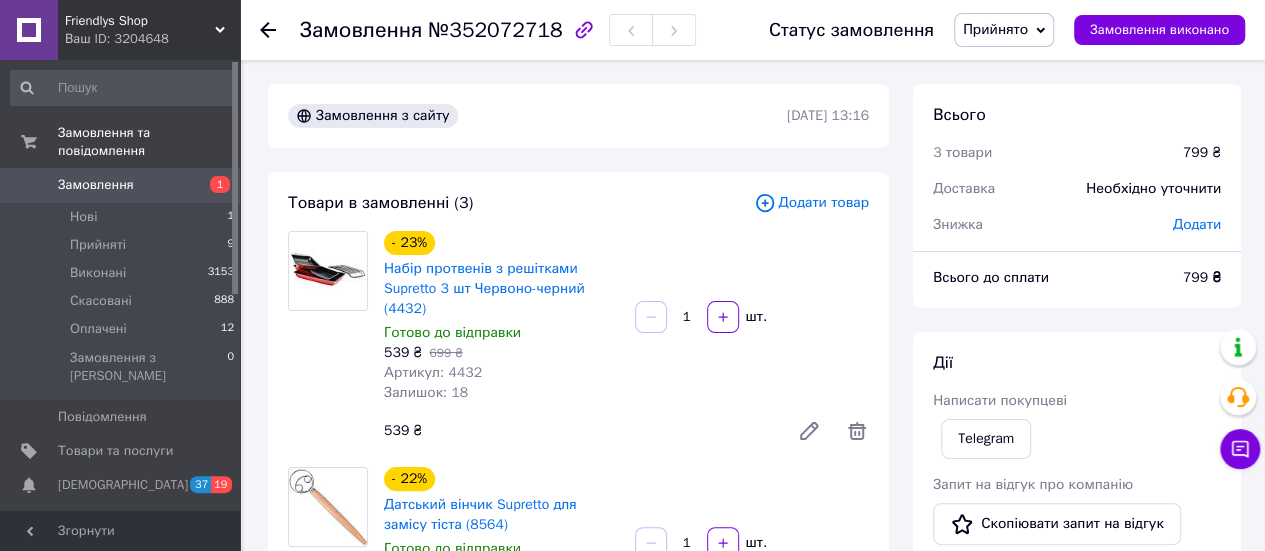 click on "№352072718" at bounding box center (495, 30) 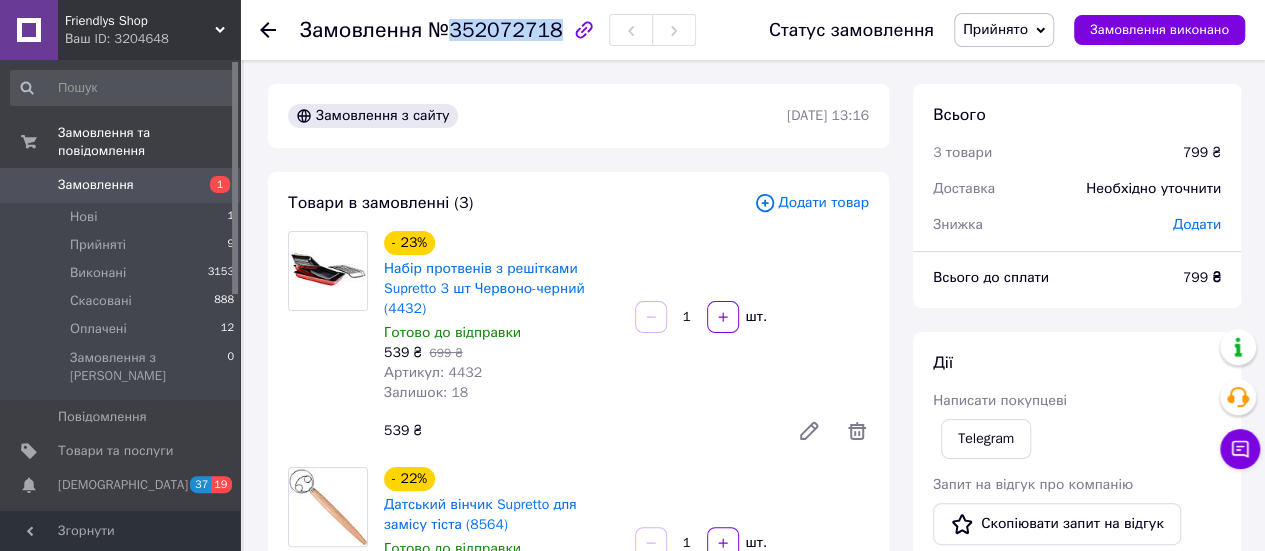 click on "№352072718" at bounding box center [495, 30] 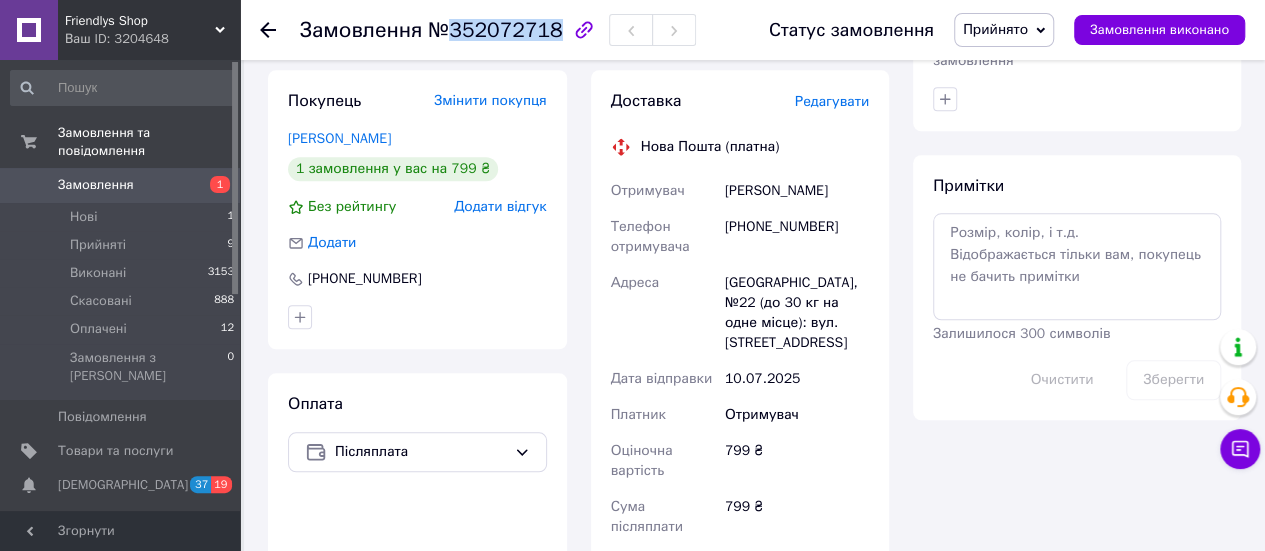 scroll, scrollTop: 900, scrollLeft: 0, axis: vertical 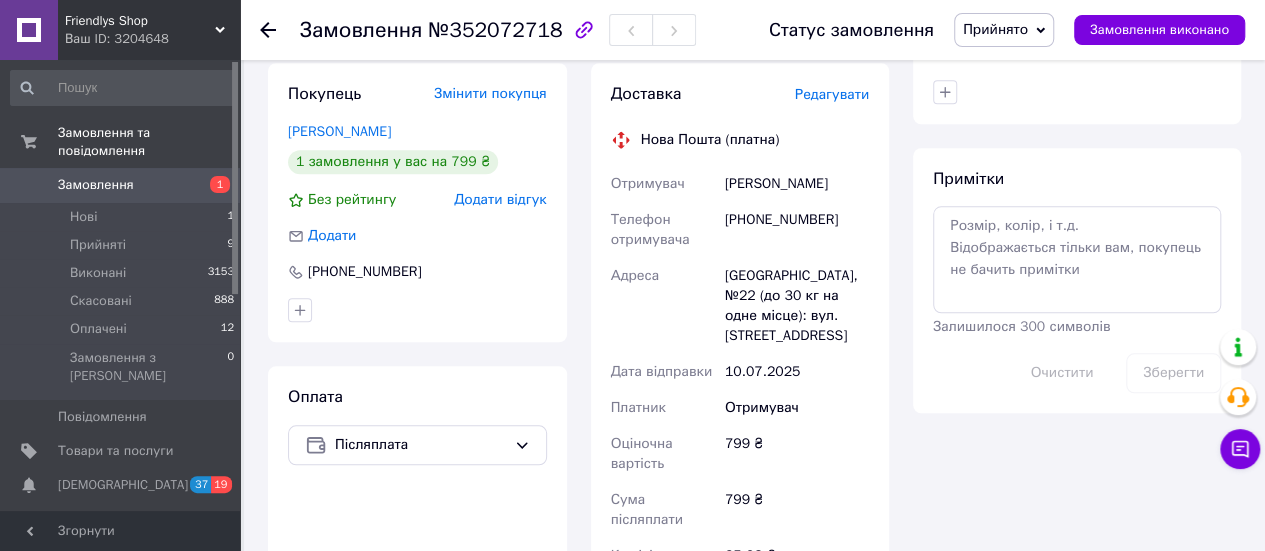 click on "[PHONE_NUMBER]" at bounding box center (797, 230) 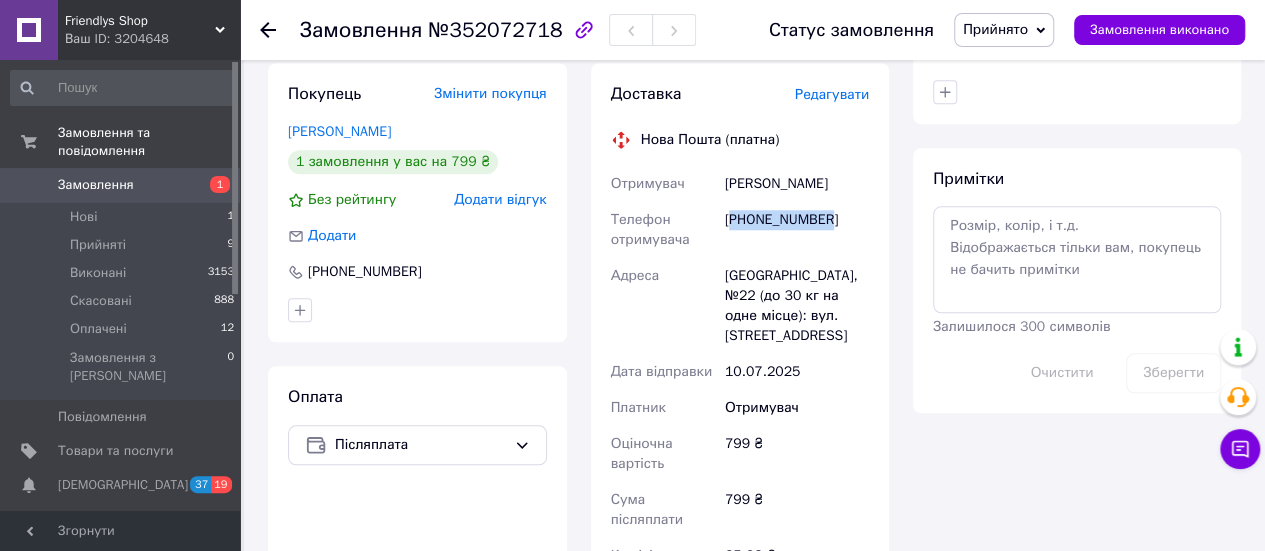 click on "[PHONE_NUMBER]" at bounding box center (797, 230) 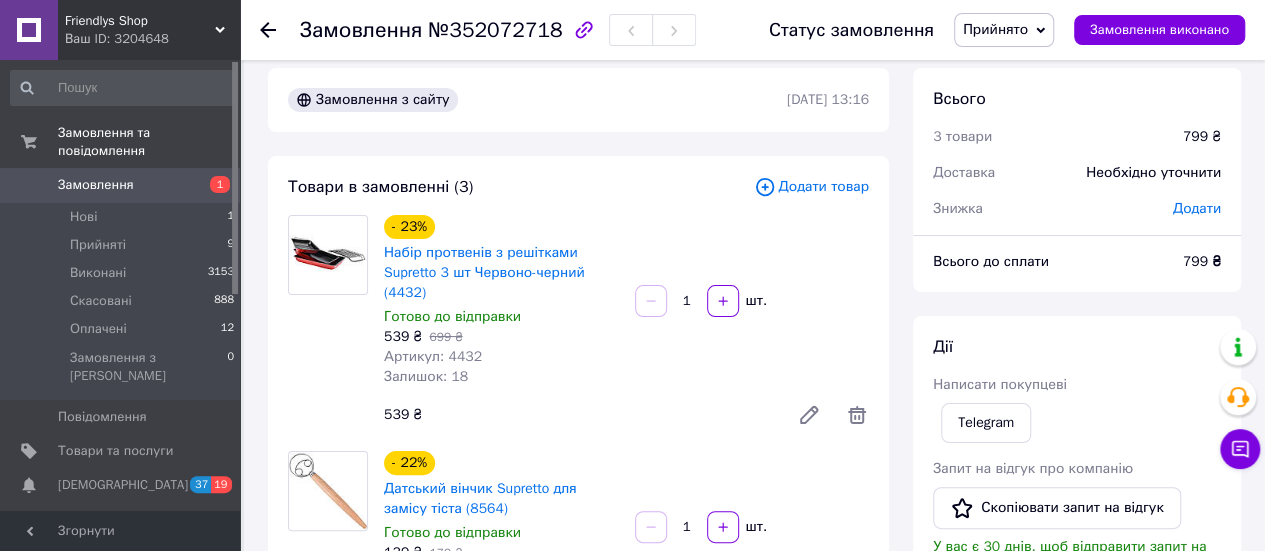 scroll, scrollTop: 0, scrollLeft: 0, axis: both 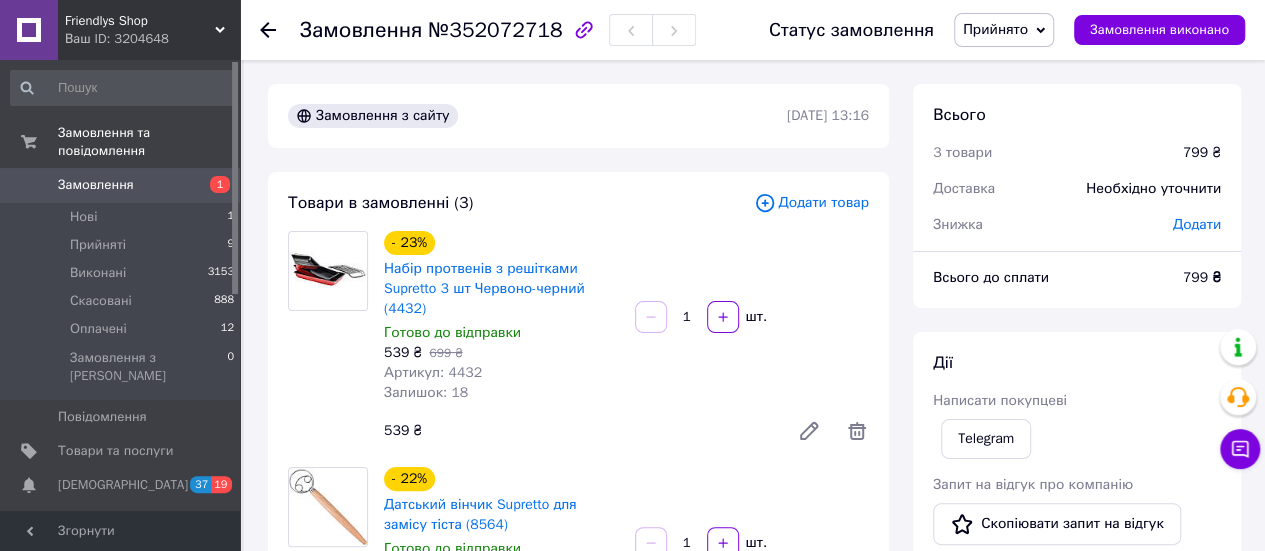 click on "Замовлення з сайту [DATE] 13:16 Товари в замовленні (3) Додати товар - 23% Набір протвенів з решітками Supretto 3 шт Червоно-[PERSON_NAME] (4432) Готово до відправки 539 ₴   699 ₴ Артикул: 4432 Залишок: 18 1   шт. 539 ₴ - 22% Датський вінчик Supretto для замісу тіста (8564) Готово до відправки 139 ₴   179 ₴ Артикул: 8564 Залишок: 19 1   шт. 139 ₴ - 24% Набір форм для яєць пашот Supretto 4 шт. (8490) Готово до відправки 121 ₴   159 ₴ Артикул: 8490 Залишок: 17 1   шт. 121 ₴ Приховати товари Покупець Змінити покупця [PERSON_NAME] 1 замовлення у вас на 799 ₴ Без рейтингу   Додати відгук Додати [PHONE_NUMBER] Оплата Післяплата Доставка" at bounding box center [578, 1019] 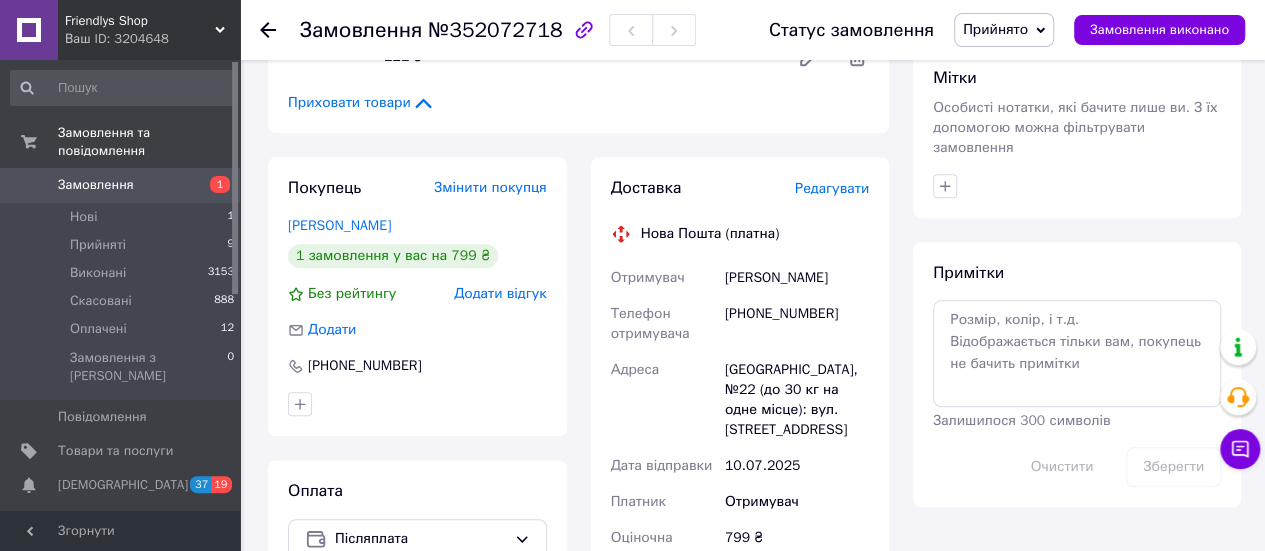 scroll, scrollTop: 800, scrollLeft: 0, axis: vertical 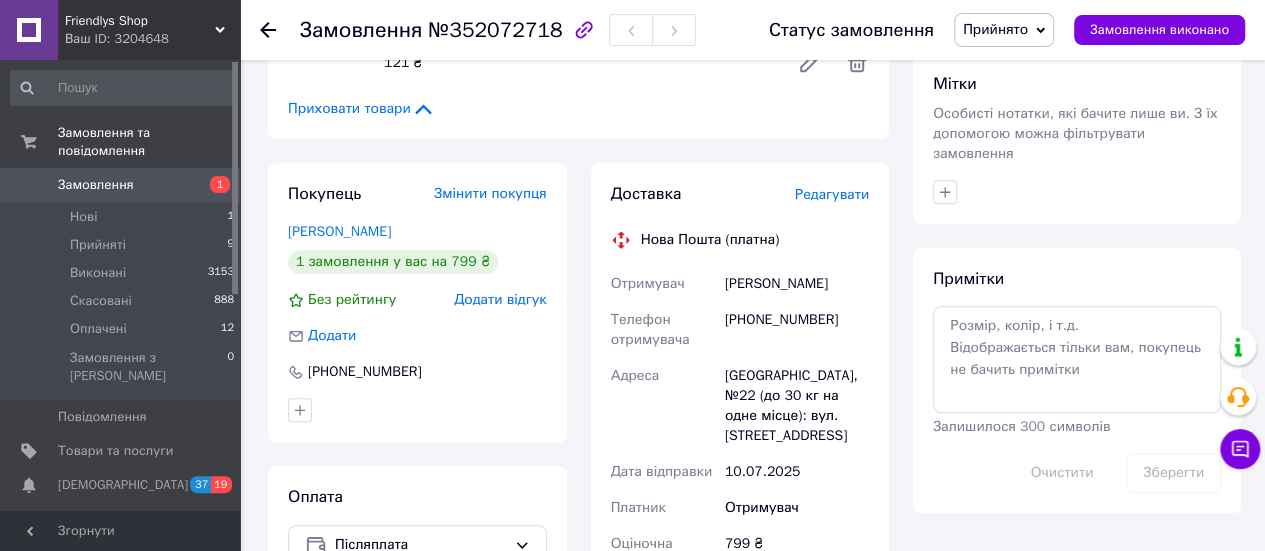 click on "Доставка Редагувати Нова Пошта (платна) Отримувач [PERSON_NAME] отримувача [PHONE_NUMBER] Адреса Одеса, №22 (до 30 кг на одне місце): вул. Єврейська, 1 Дата відправки [DATE] Платник Отримувач Оціночна вартість 799 ₴ Сума післяплати 799 ₴ Комісія за післяплату 35.98 ₴ Платник комісії післяплати Отримувач Передати номер або Згенерувати ЕН" at bounding box center (740, 563) 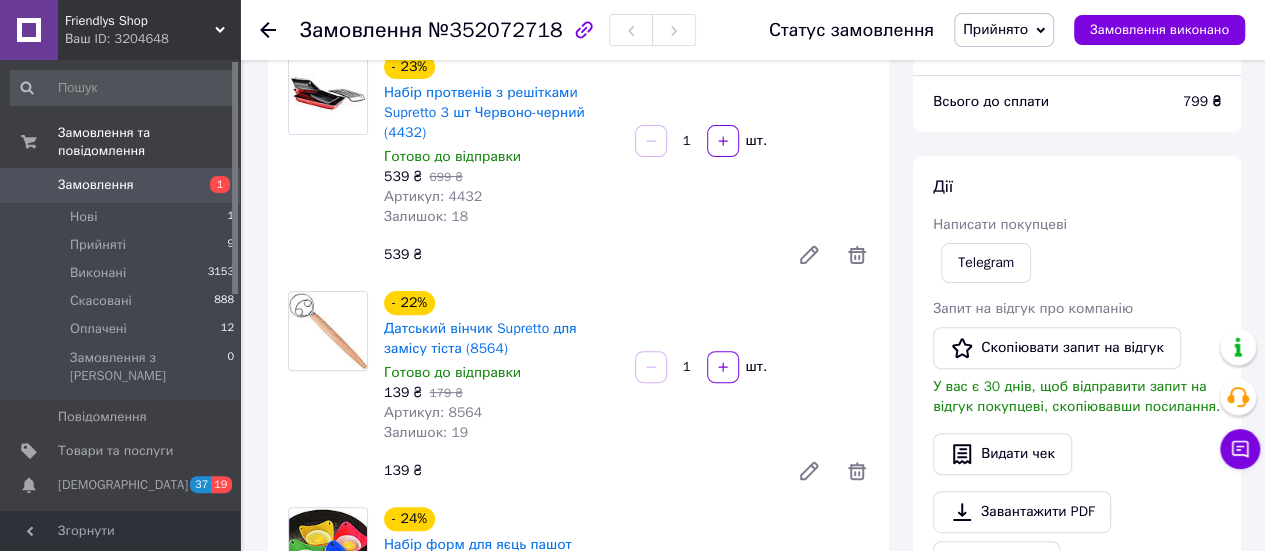 scroll, scrollTop: 0, scrollLeft: 0, axis: both 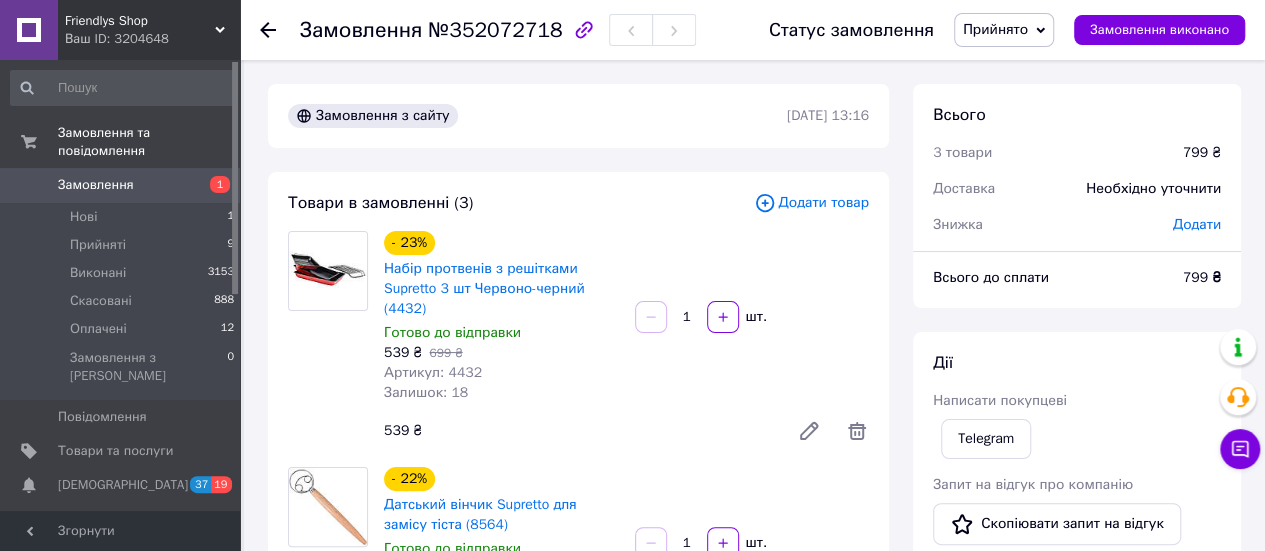 click on "Прийнято" at bounding box center (1004, 30) 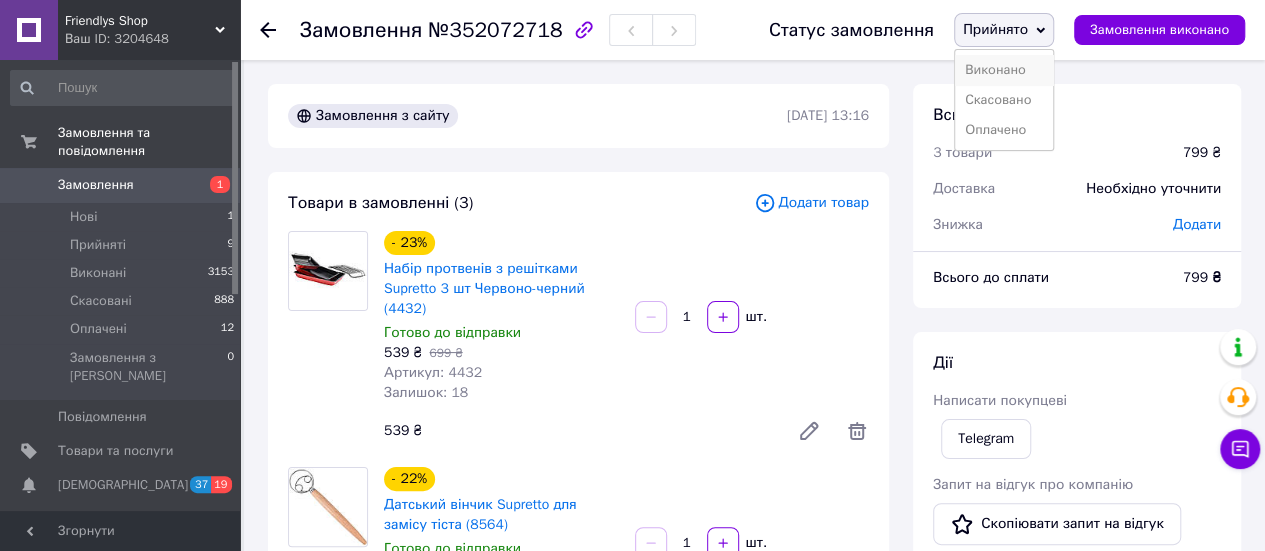 click on "Виконано" at bounding box center [1004, 70] 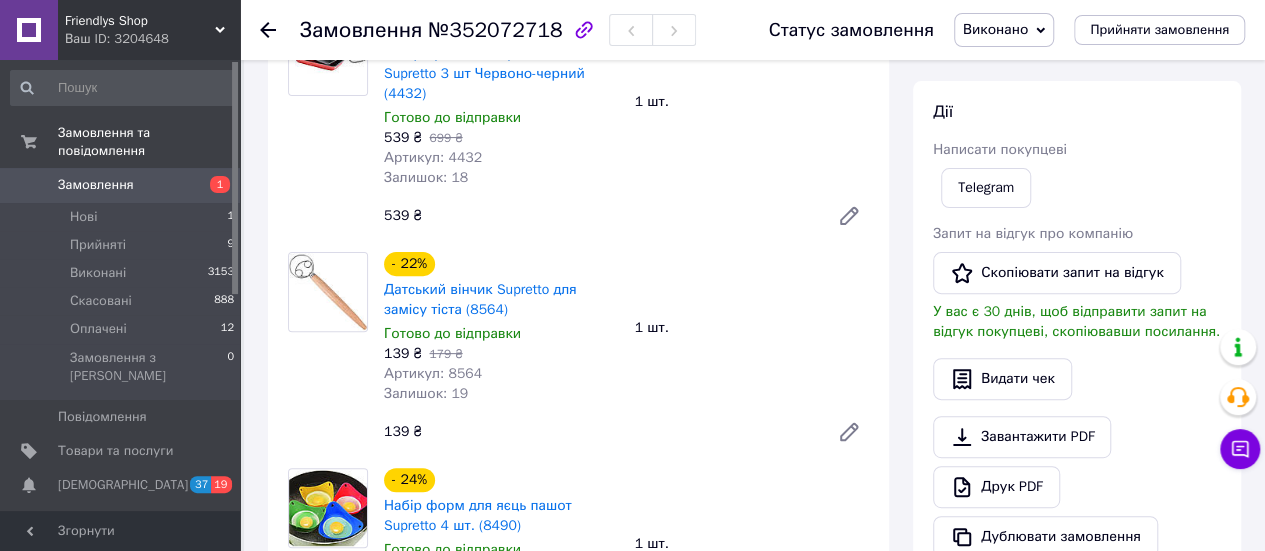 scroll, scrollTop: 0, scrollLeft: 0, axis: both 